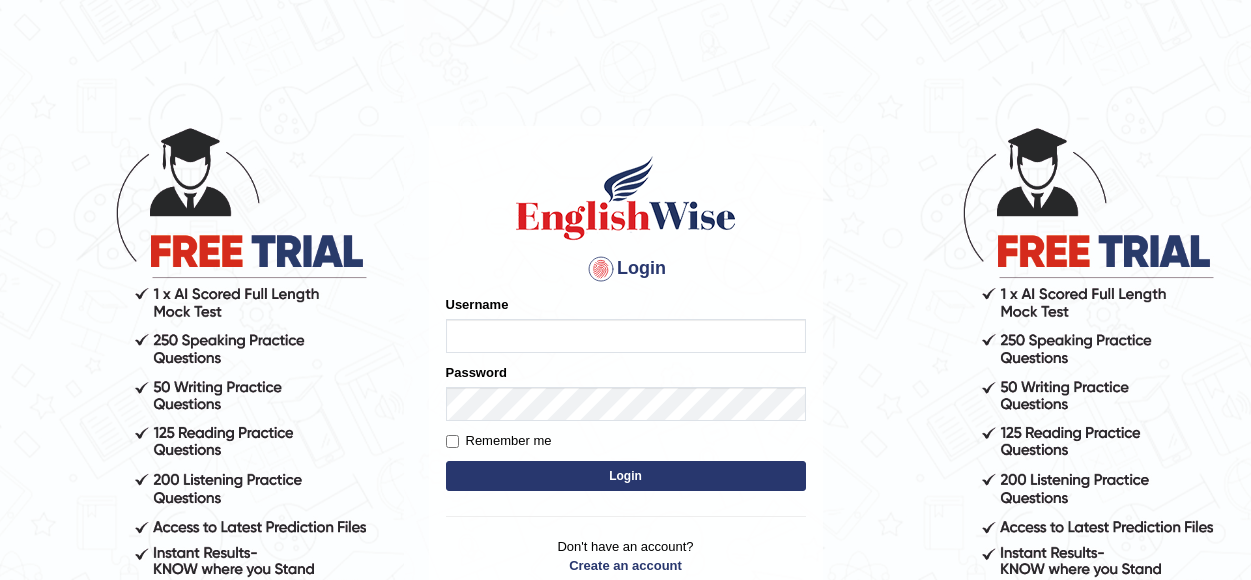scroll, scrollTop: 0, scrollLeft: 0, axis: both 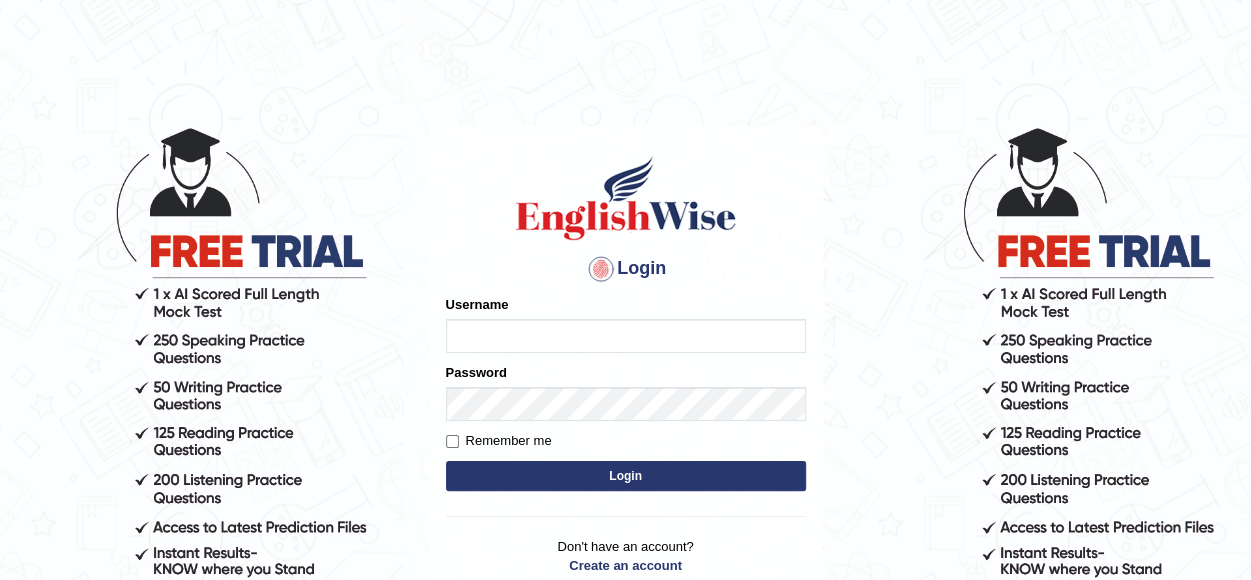 type on "Sonia_parramatta" 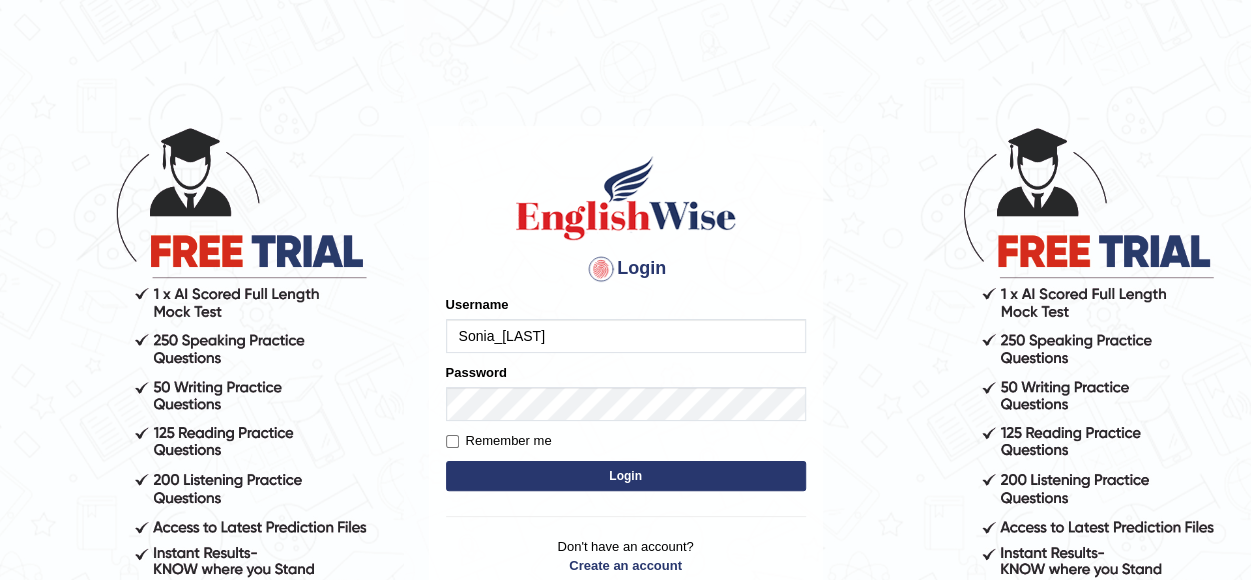 click on "Login" at bounding box center (626, 476) 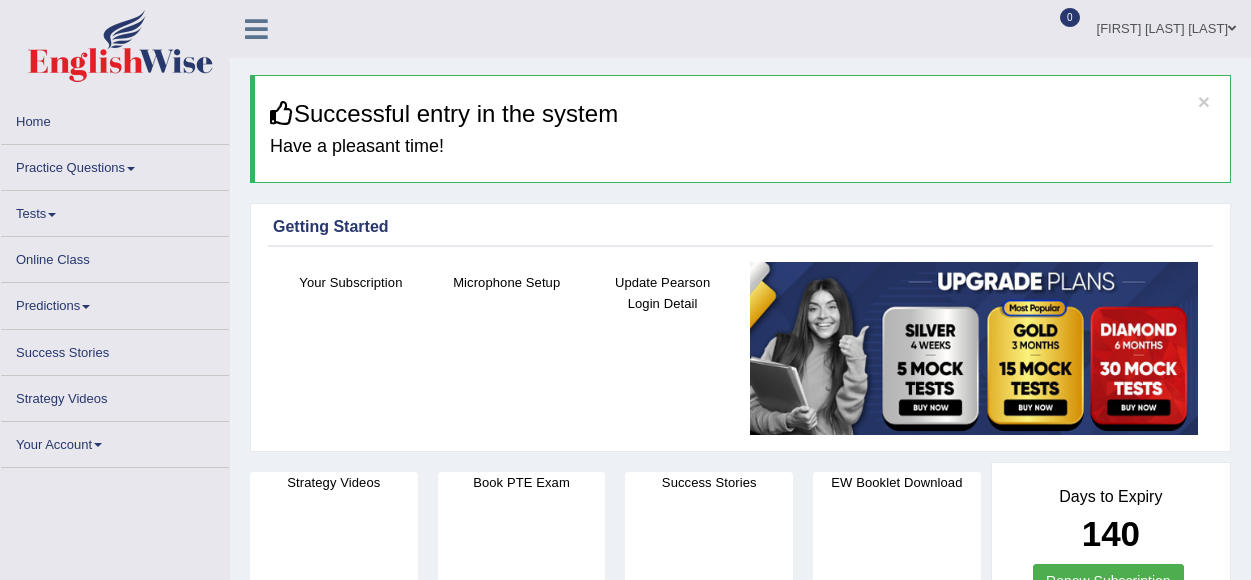scroll, scrollTop: 0, scrollLeft: 0, axis: both 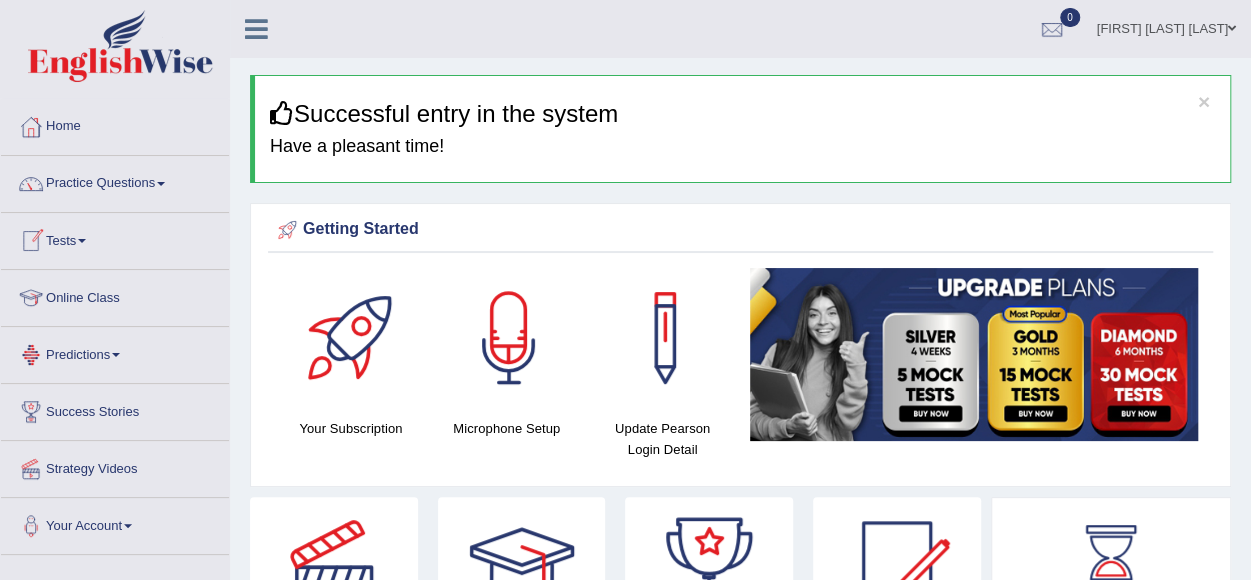 click on "Online Class" at bounding box center [115, 295] 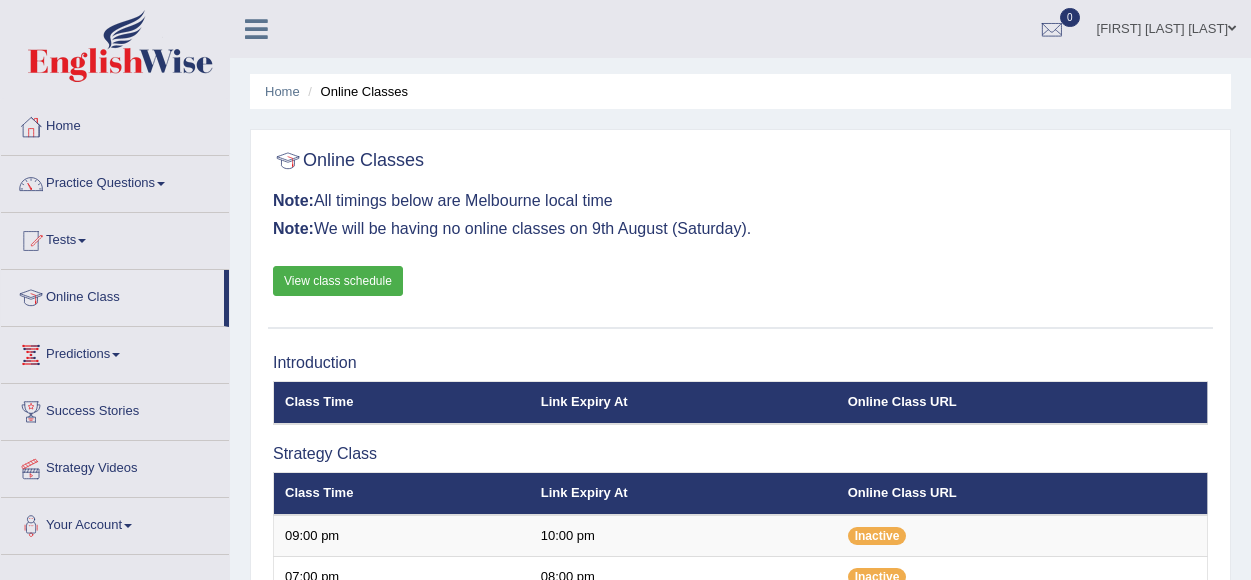 scroll, scrollTop: 0, scrollLeft: 0, axis: both 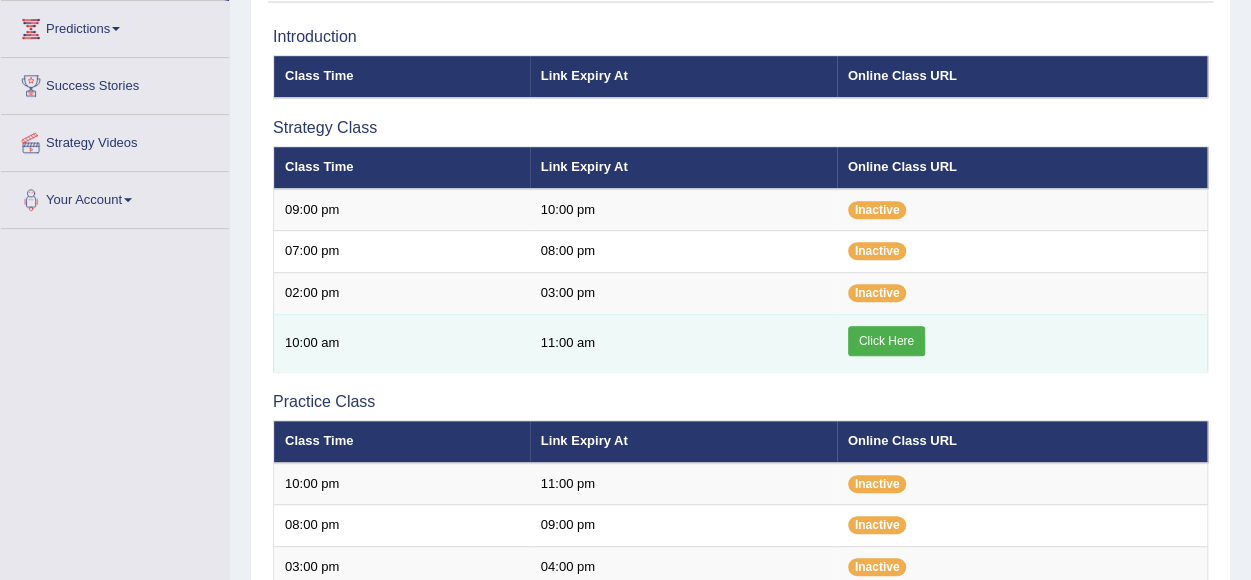 click on "Click Here" at bounding box center [886, 341] 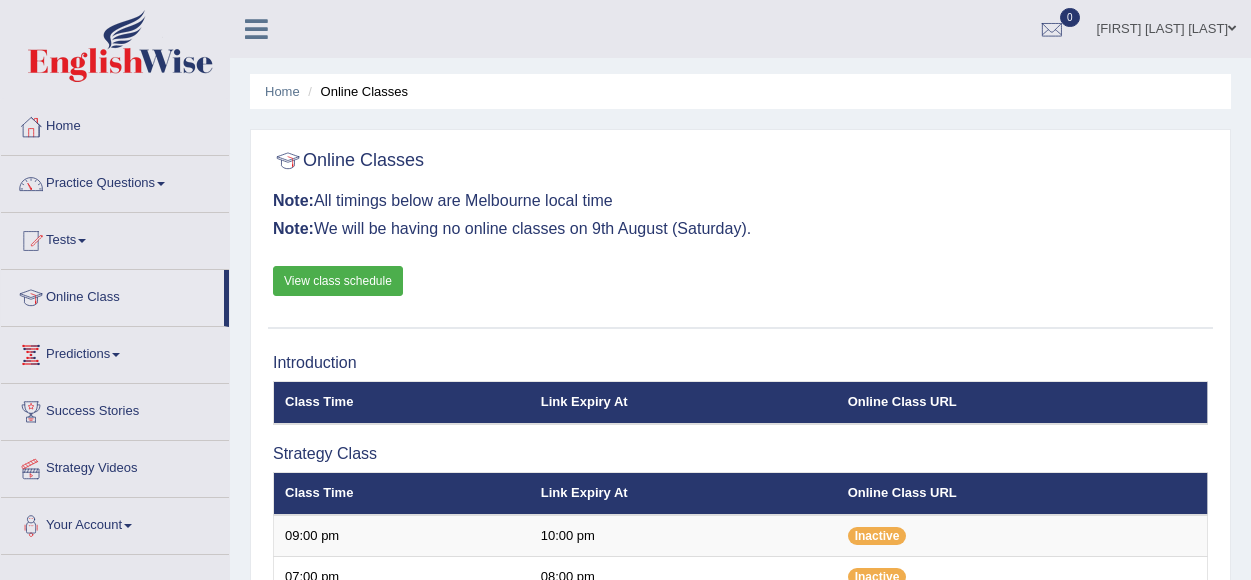 scroll, scrollTop: 326, scrollLeft: 0, axis: vertical 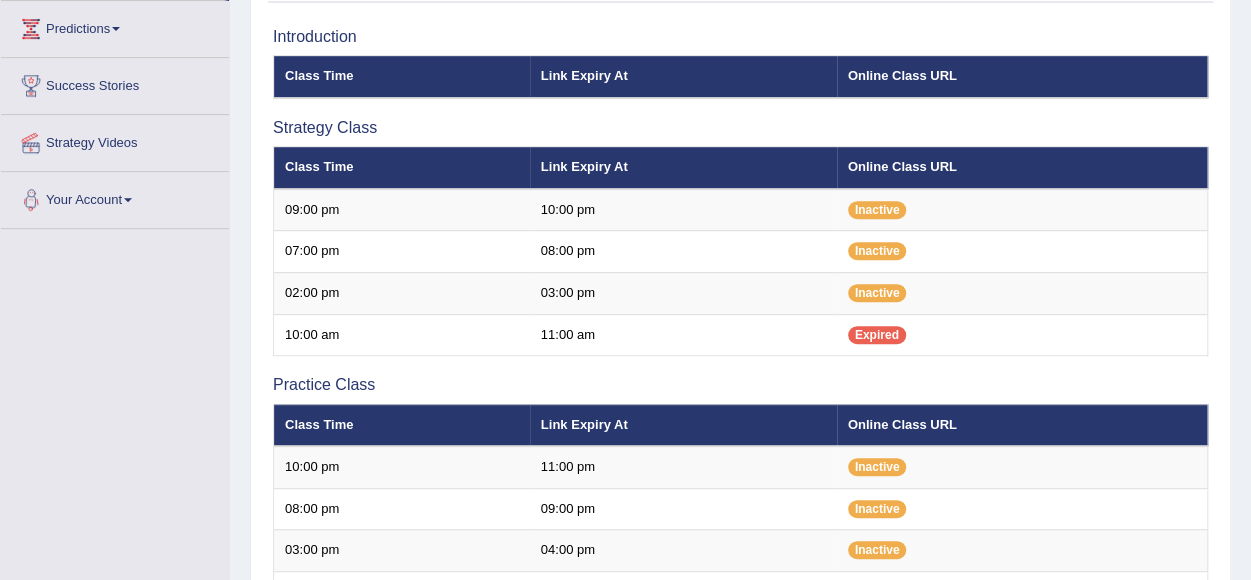 click on "Your Account" at bounding box center [115, 197] 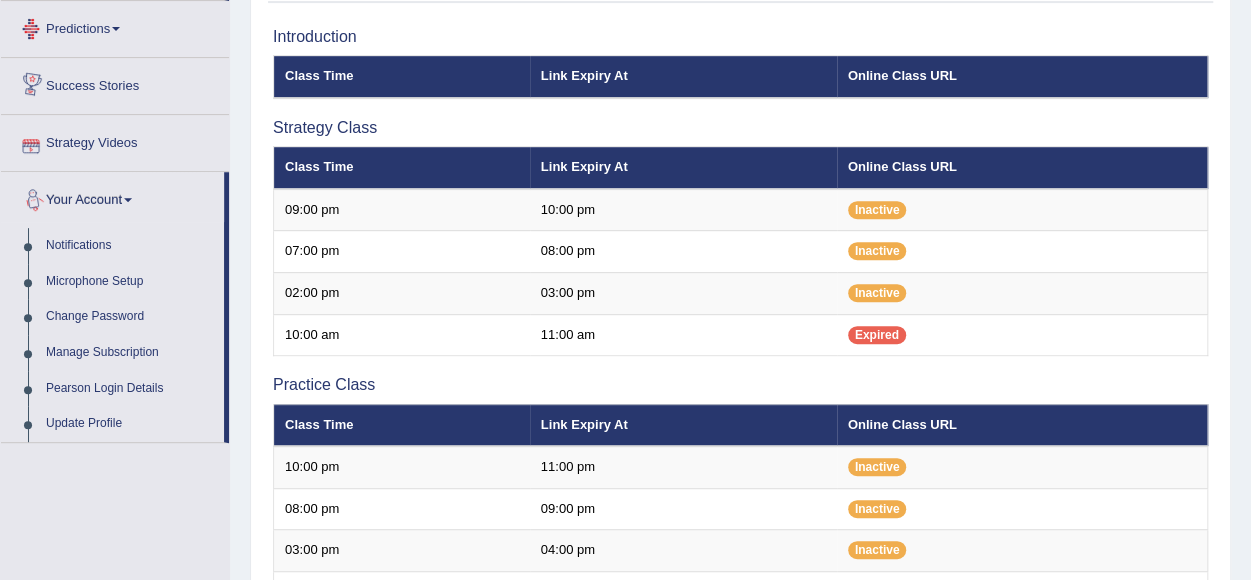 click on "Strategy Videos" at bounding box center (115, 140) 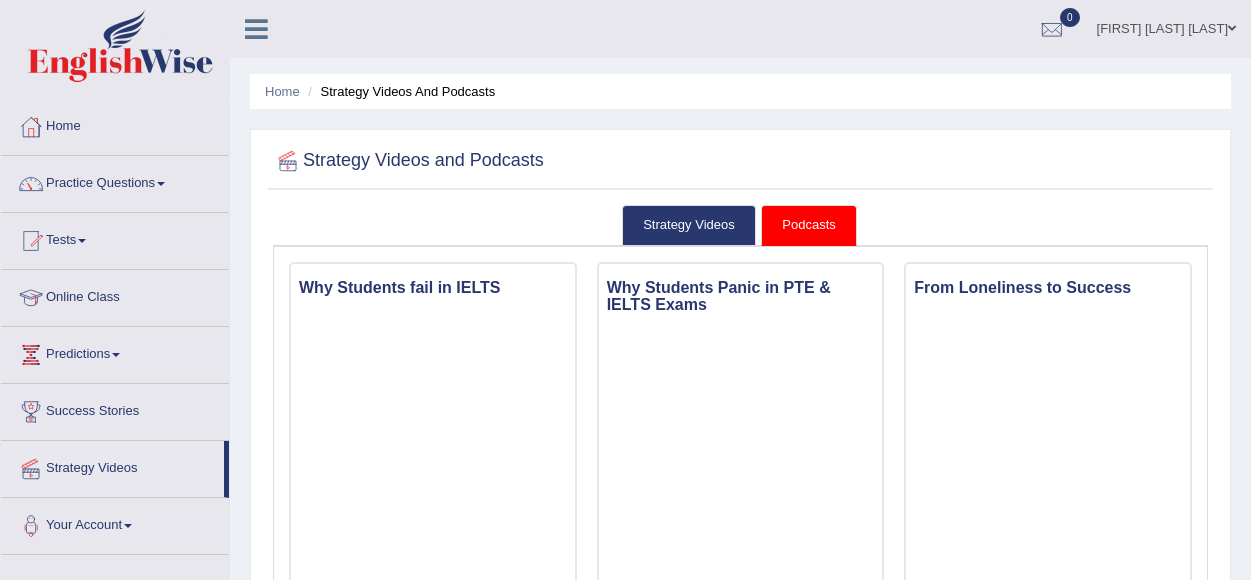 scroll, scrollTop: 0, scrollLeft: 0, axis: both 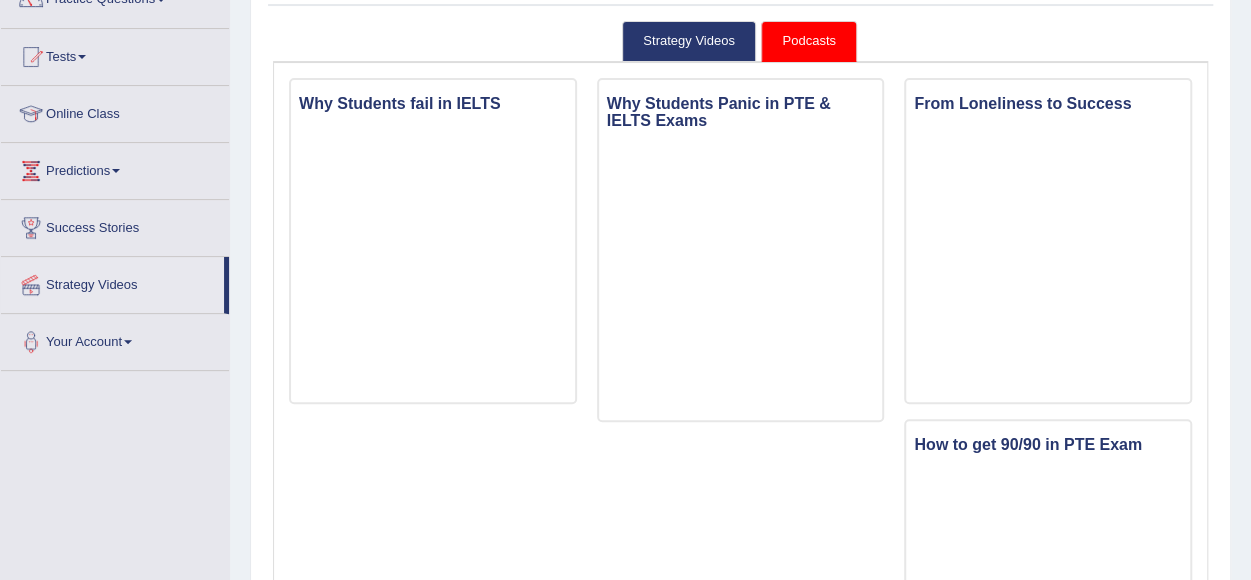 click on "Predictions" at bounding box center (115, 168) 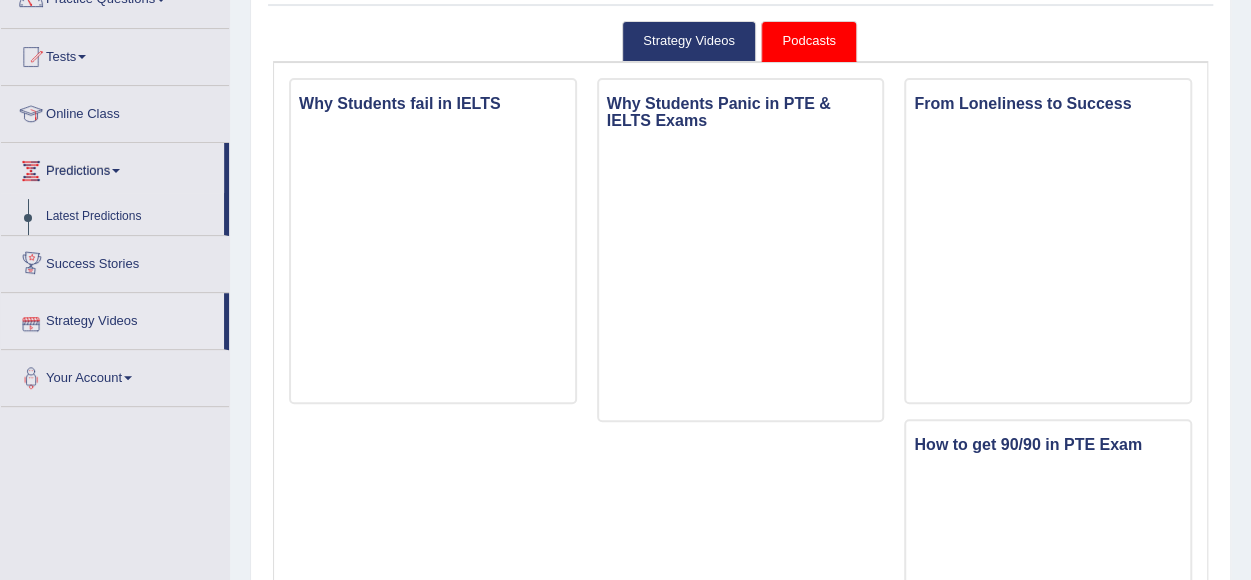 click on "Strategy Videos" at bounding box center (112, 318) 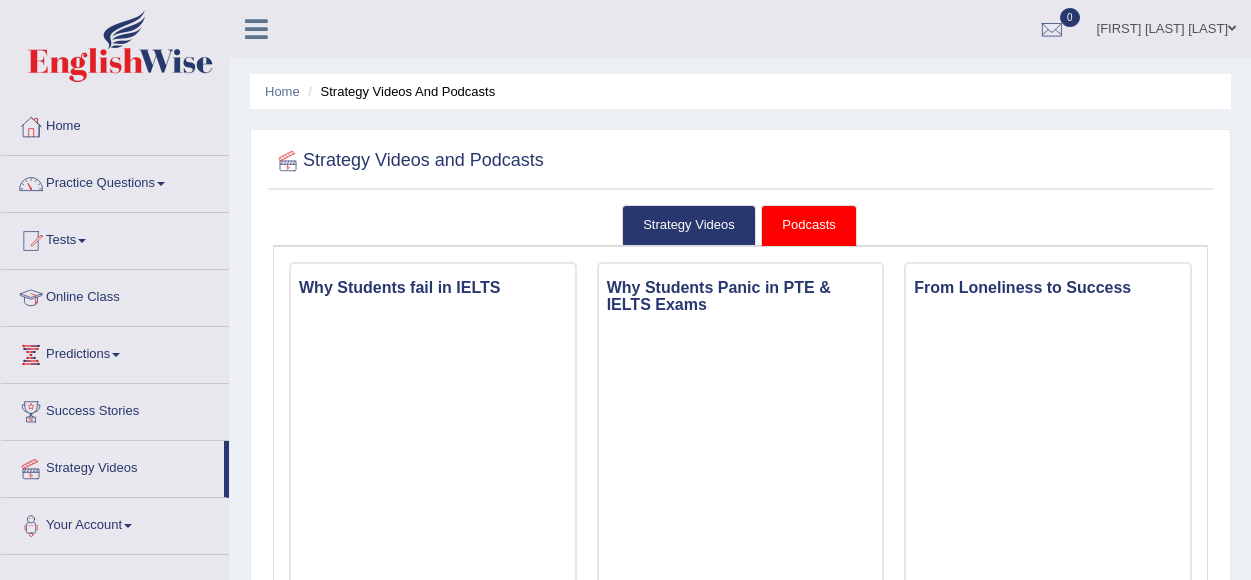 scroll, scrollTop: 0, scrollLeft: 0, axis: both 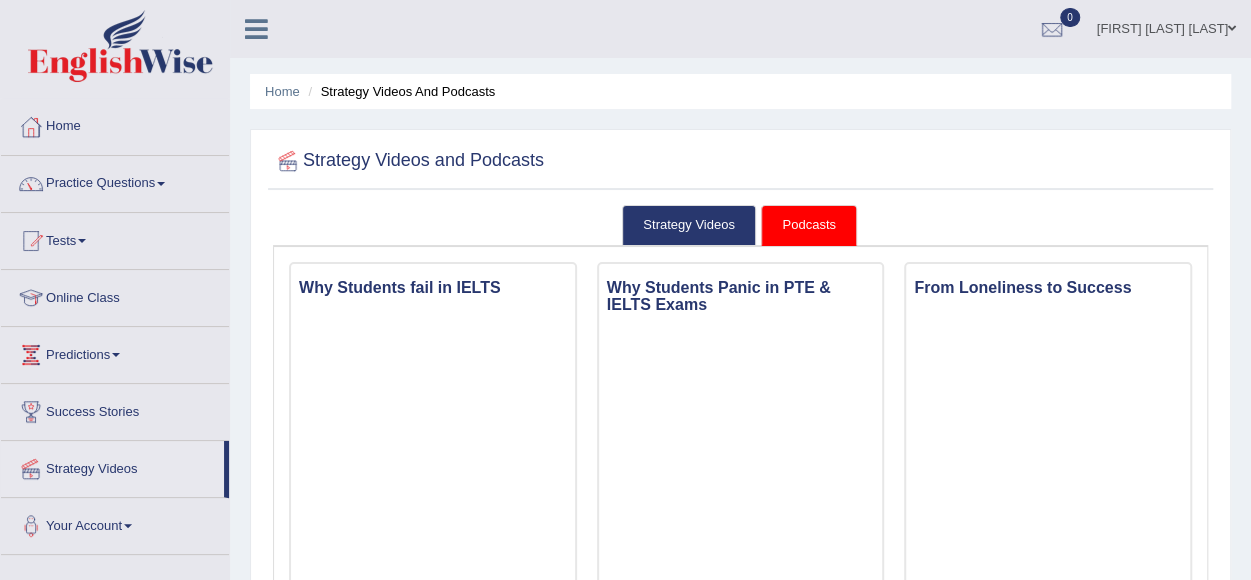 click at bounding box center [116, 355] 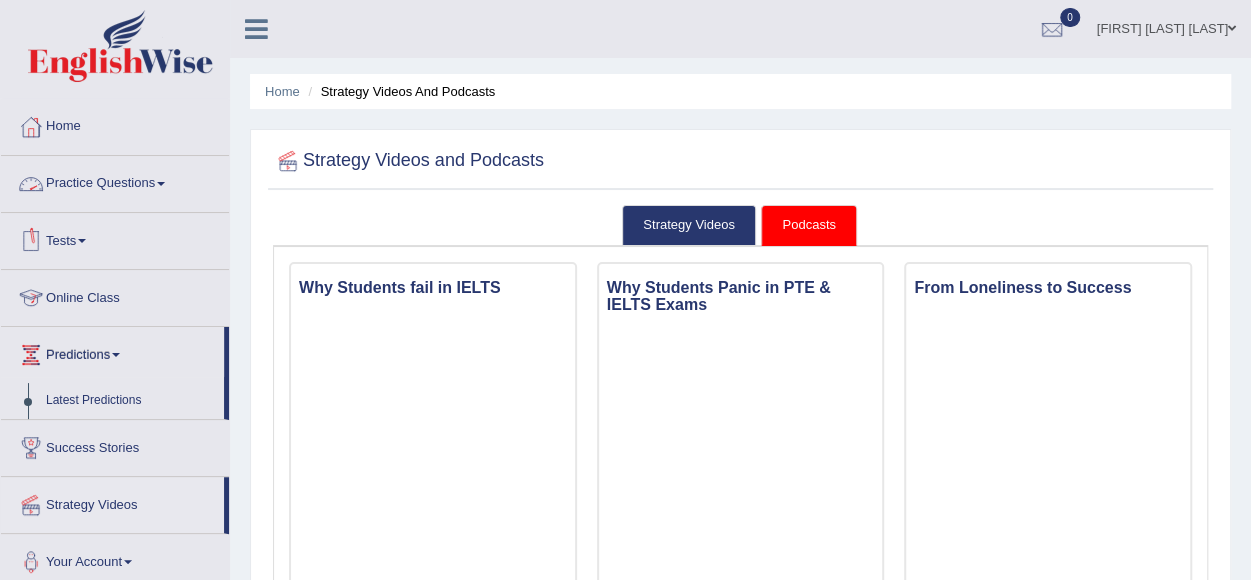 click on "Practice Questions" at bounding box center (115, 181) 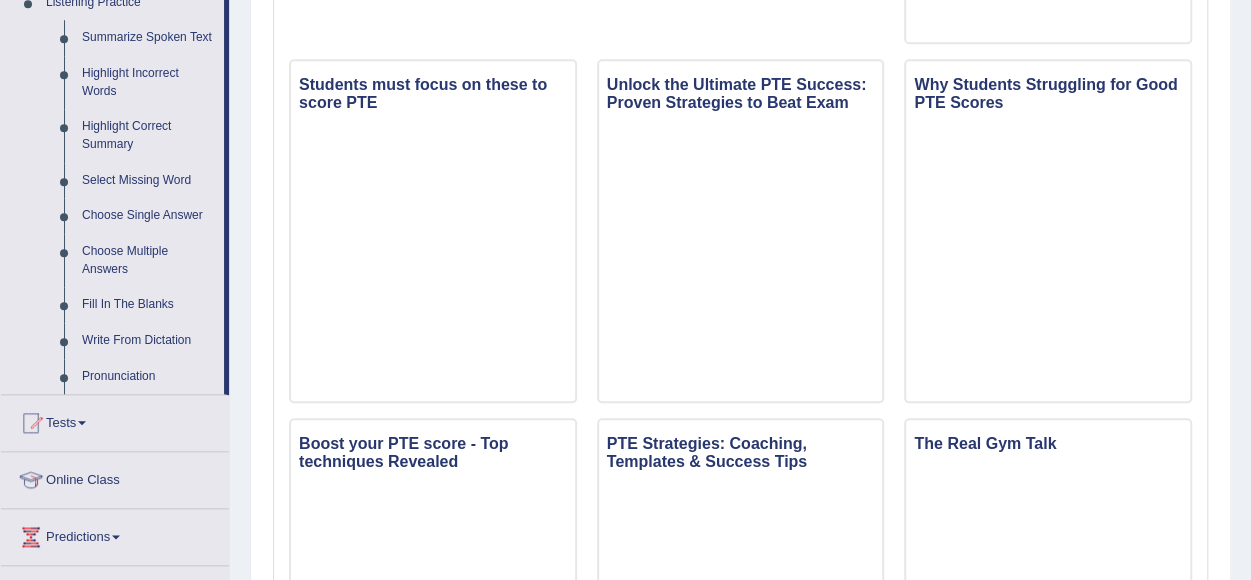 scroll, scrollTop: 879, scrollLeft: 0, axis: vertical 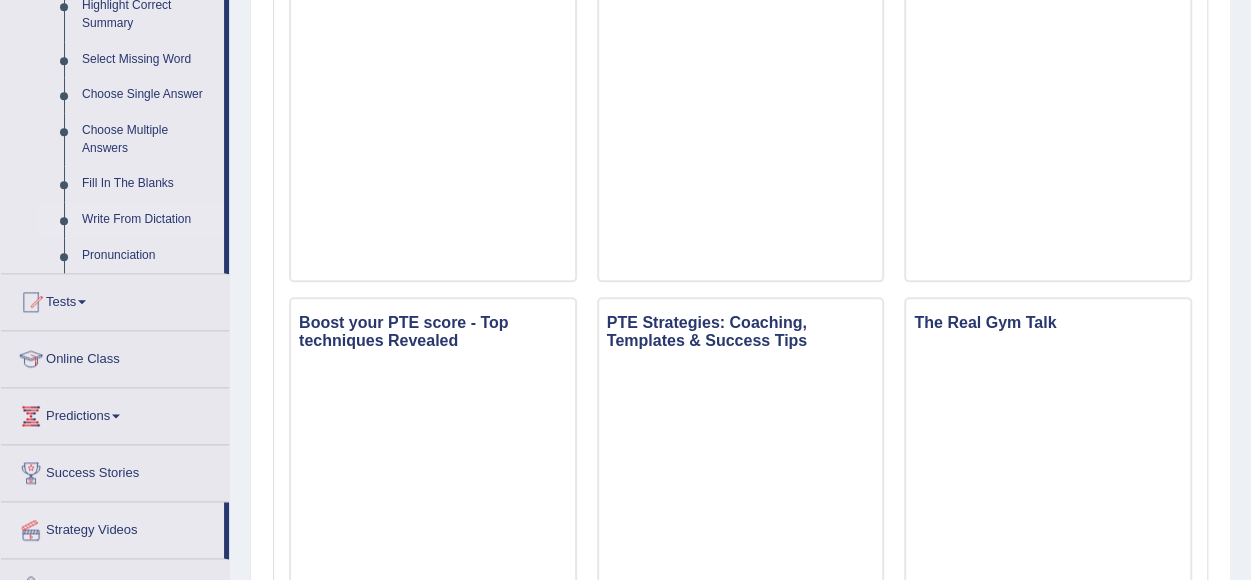 click on "Write From Dictation" at bounding box center (148, 220) 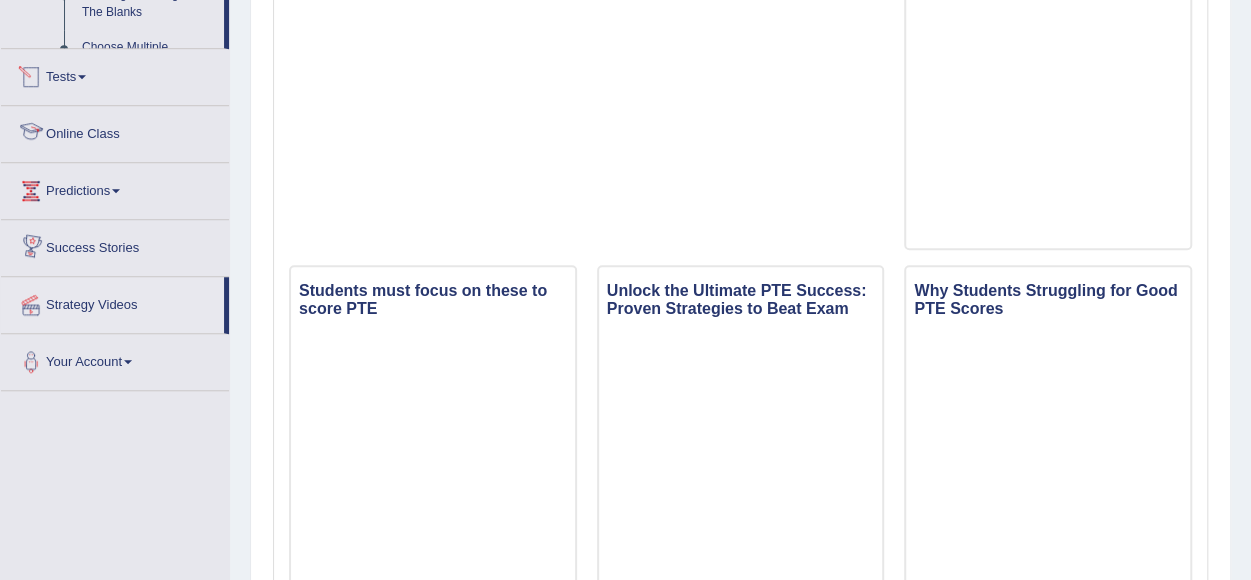 scroll, scrollTop: 1272, scrollLeft: 0, axis: vertical 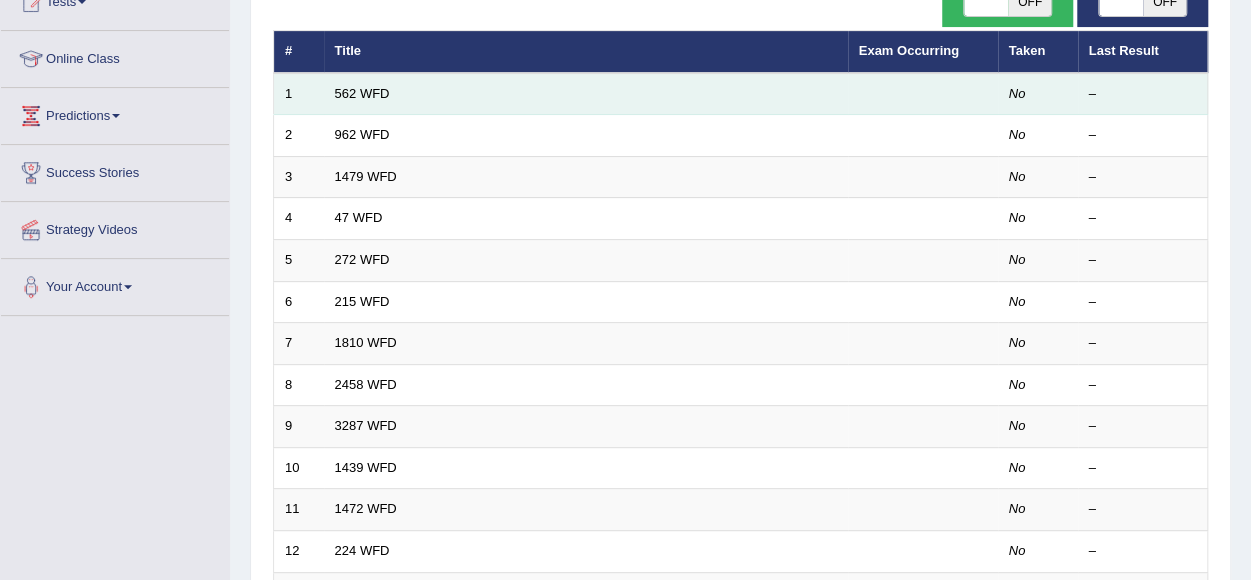 click on "–" at bounding box center (1143, 94) 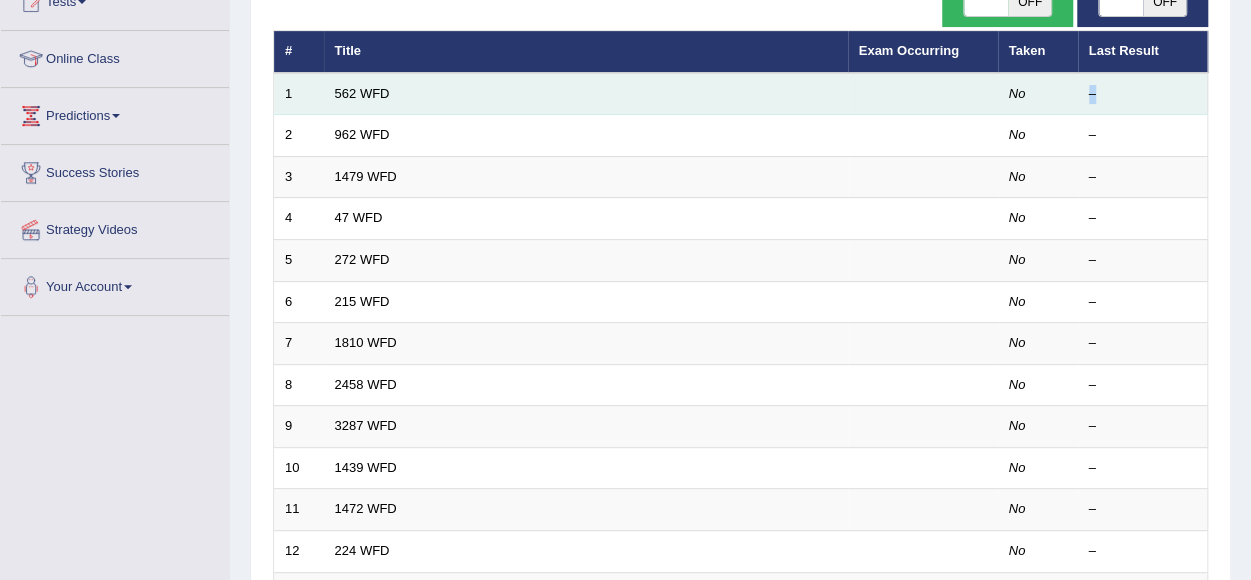 click on "–" at bounding box center (1143, 94) 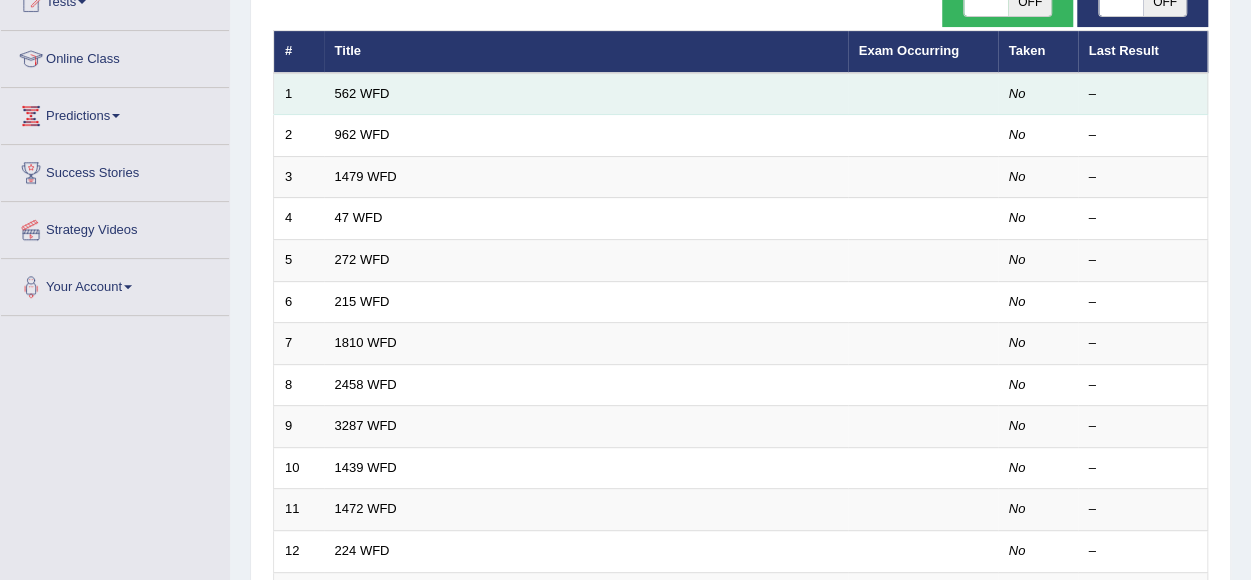 click on "562 WFD" at bounding box center (586, 94) 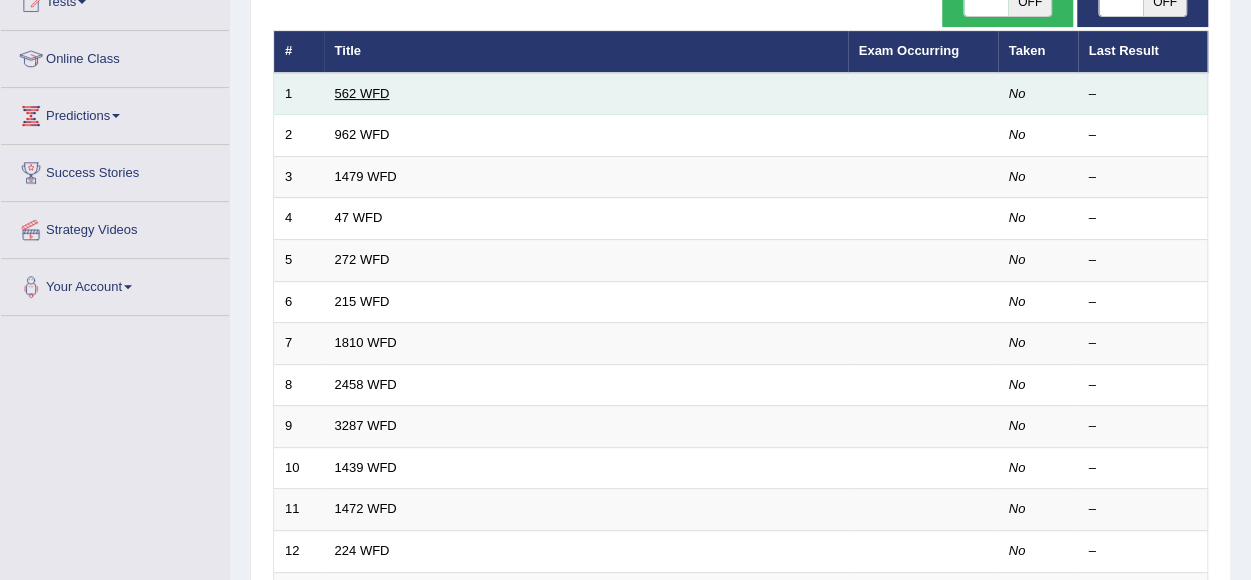click on "562 WFD" at bounding box center [362, 93] 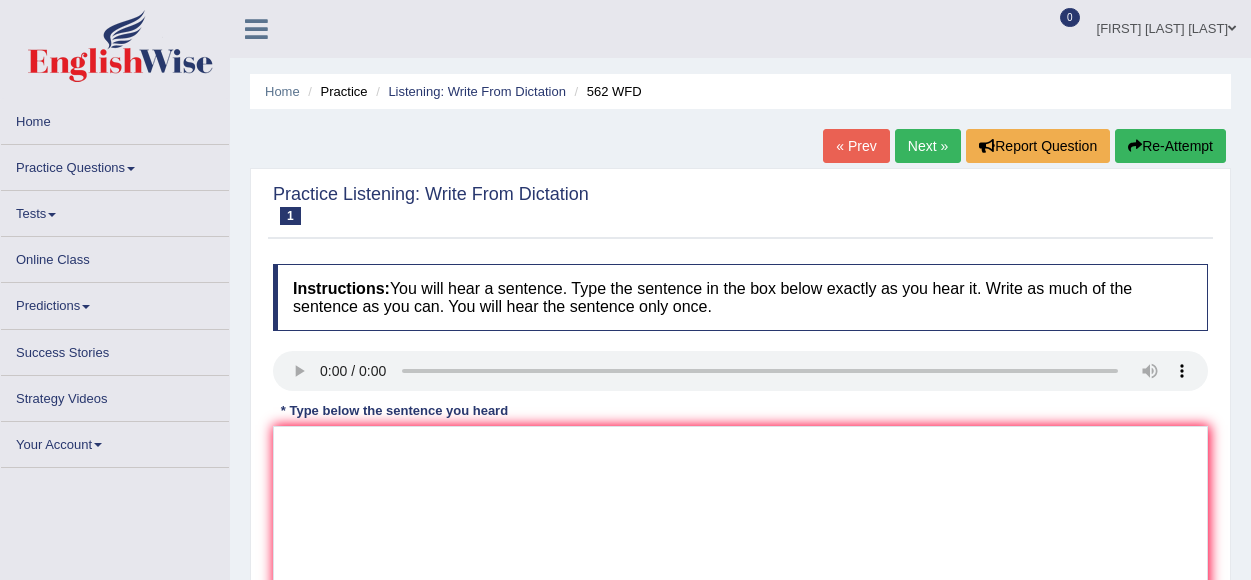 scroll, scrollTop: 0, scrollLeft: 0, axis: both 